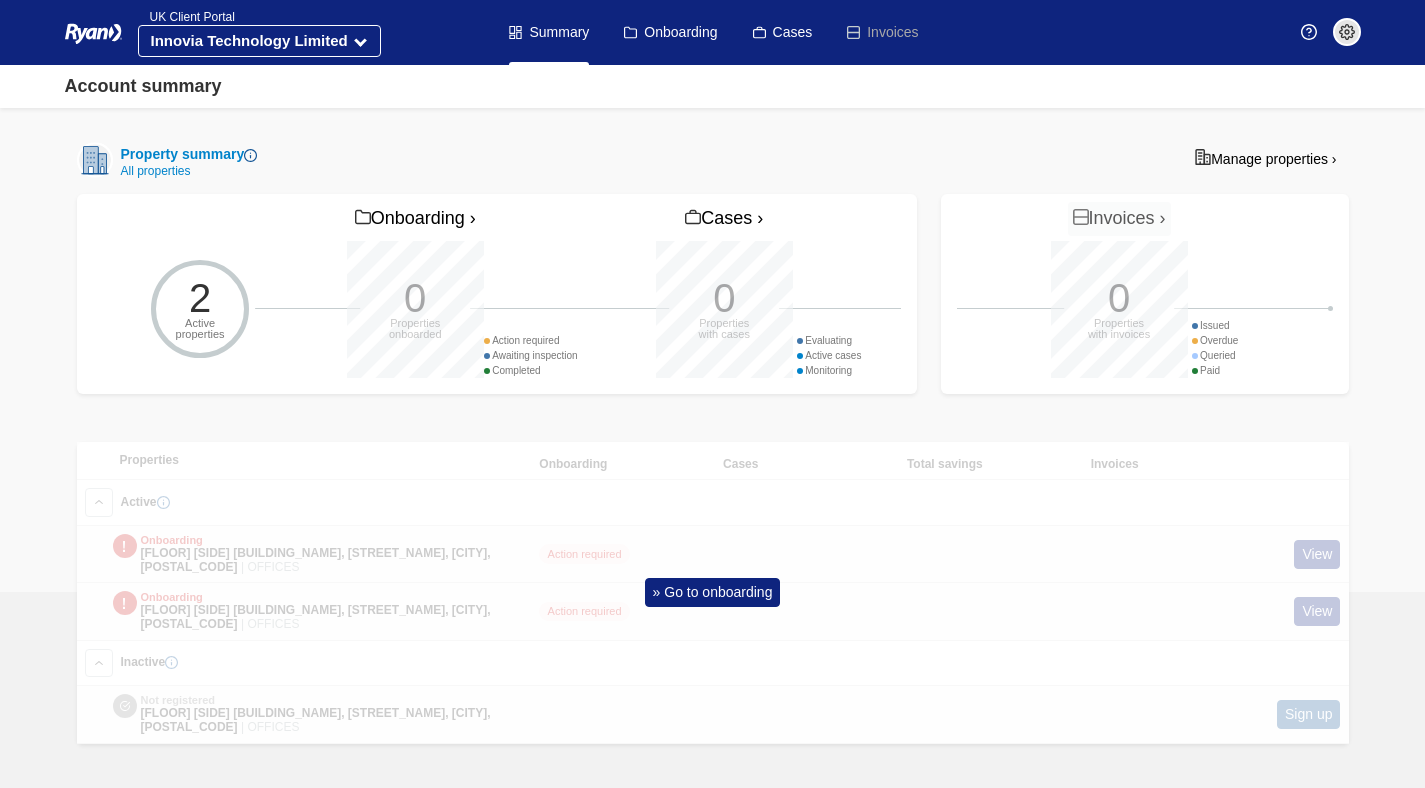 scroll, scrollTop: 498, scrollLeft: 0, axis: vertical 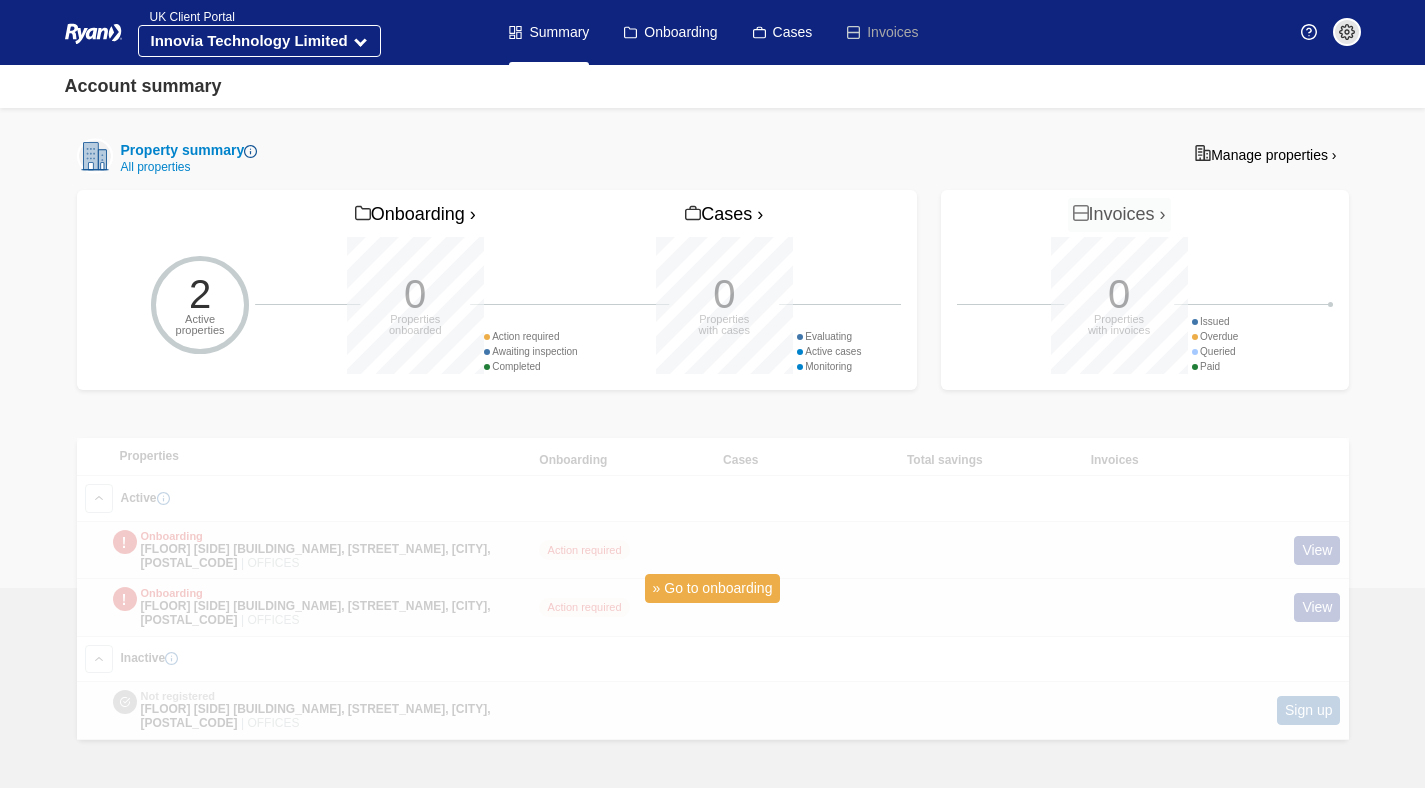 click on "» Go to onboarding" at bounding box center (713, 588) 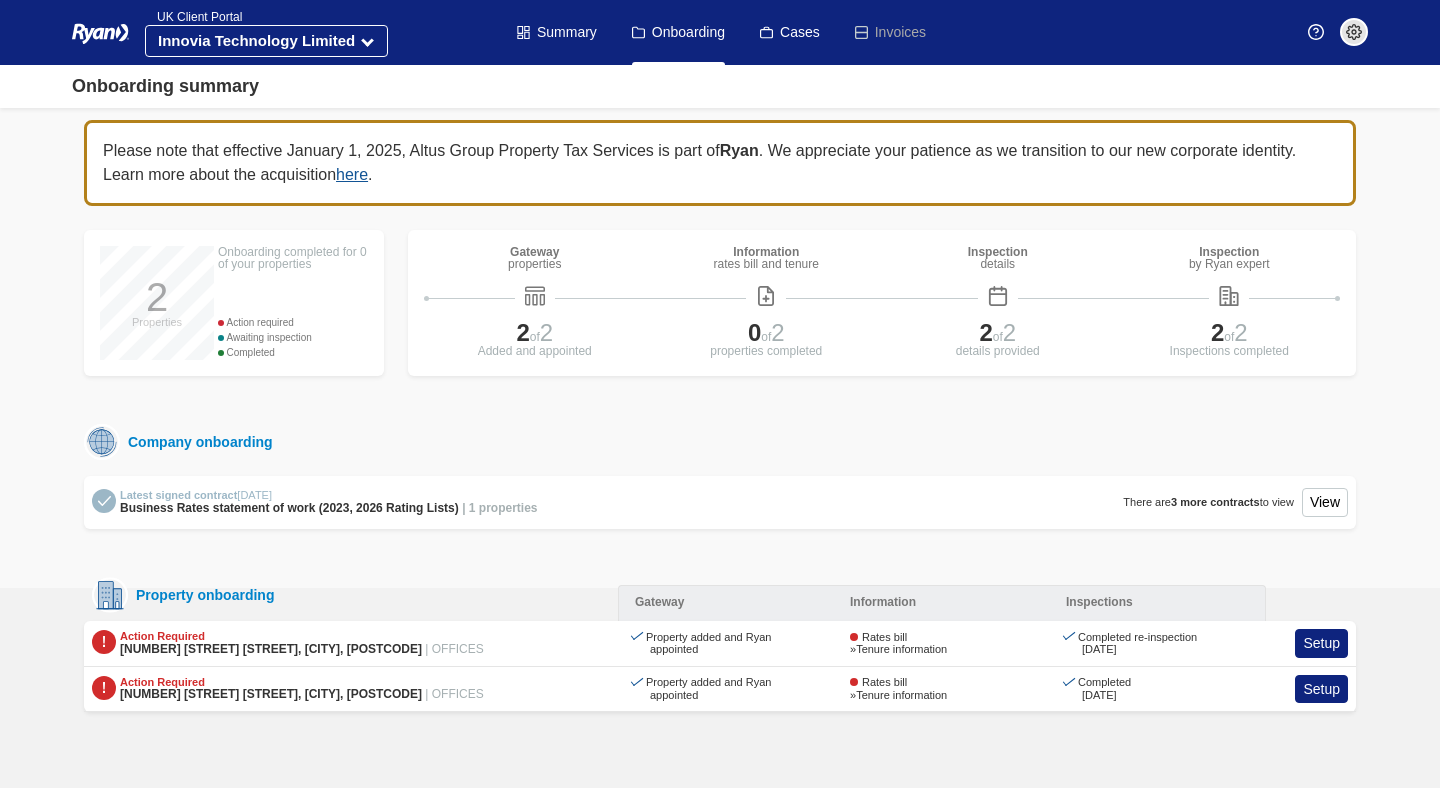 scroll, scrollTop: 0, scrollLeft: 0, axis: both 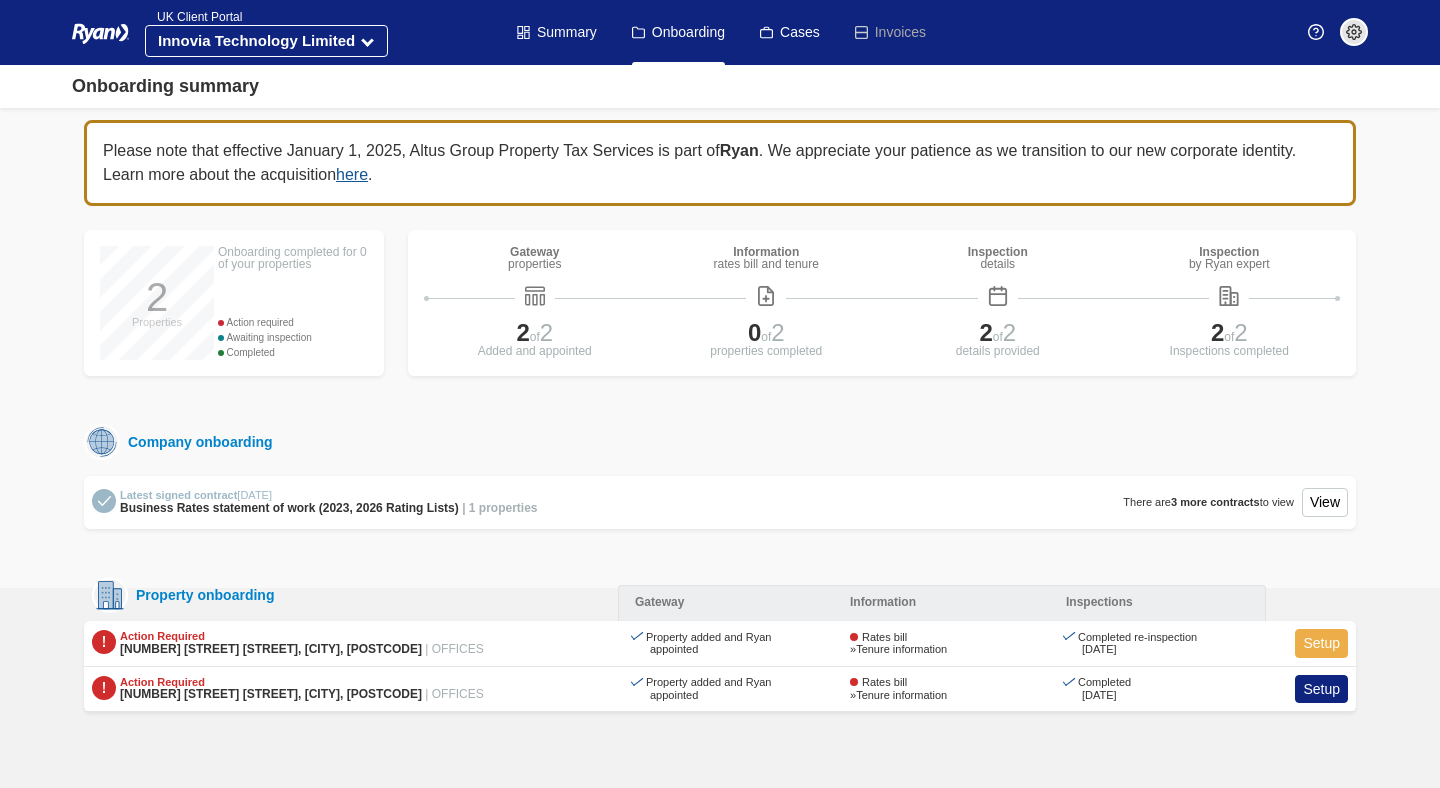 click on "Setup" at bounding box center [1321, 643] 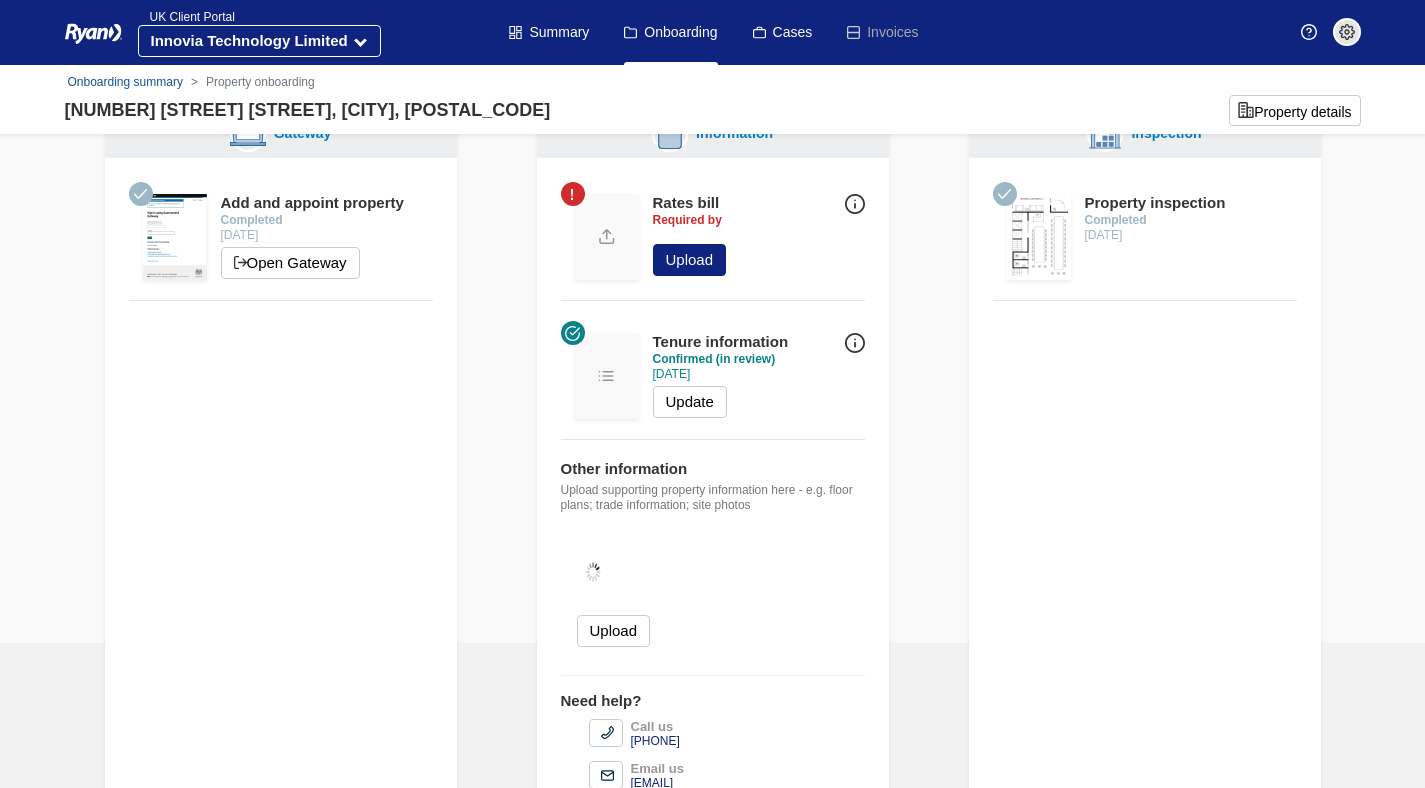 scroll, scrollTop: 0, scrollLeft: 0, axis: both 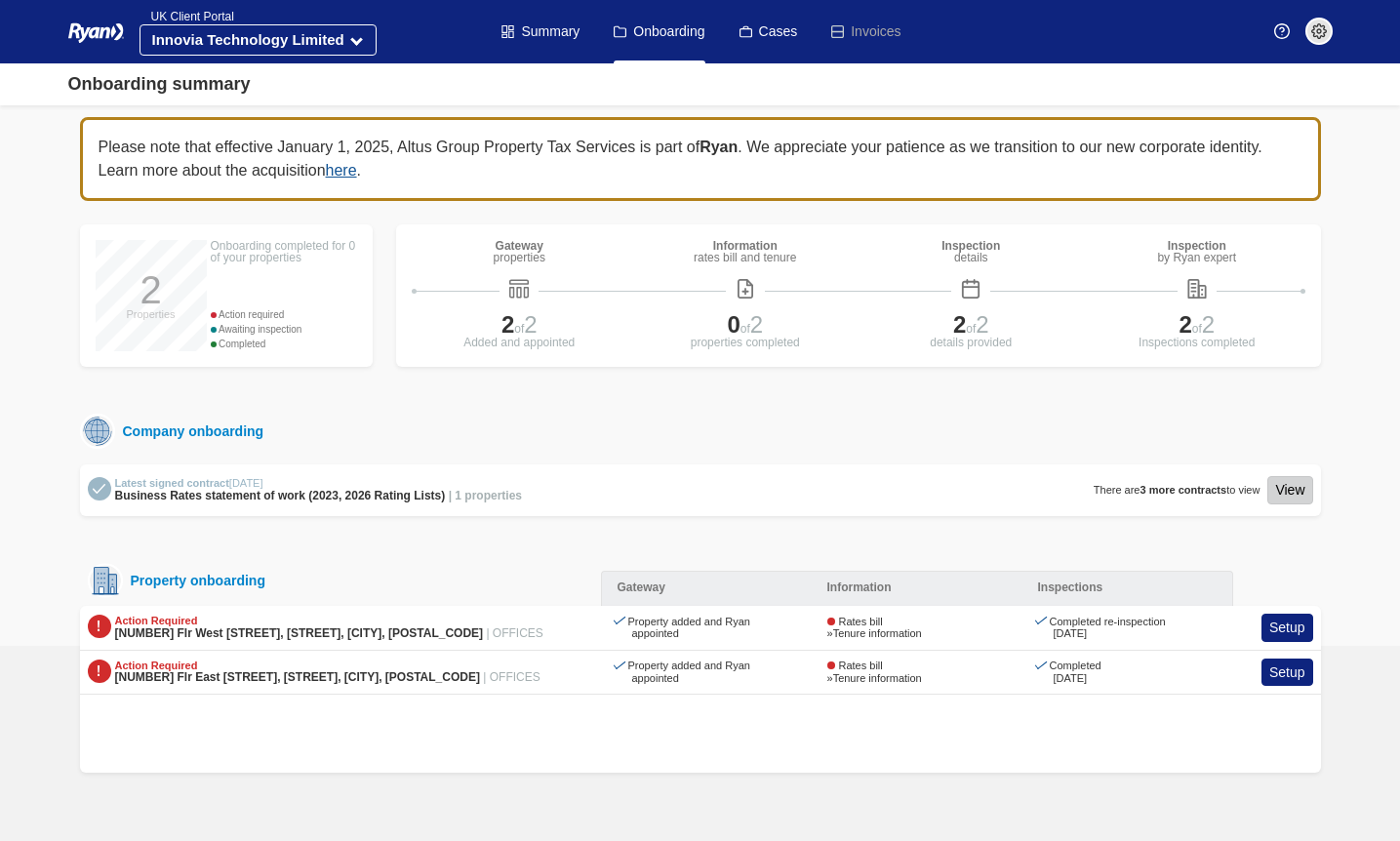click on "View" at bounding box center [1290, 490] 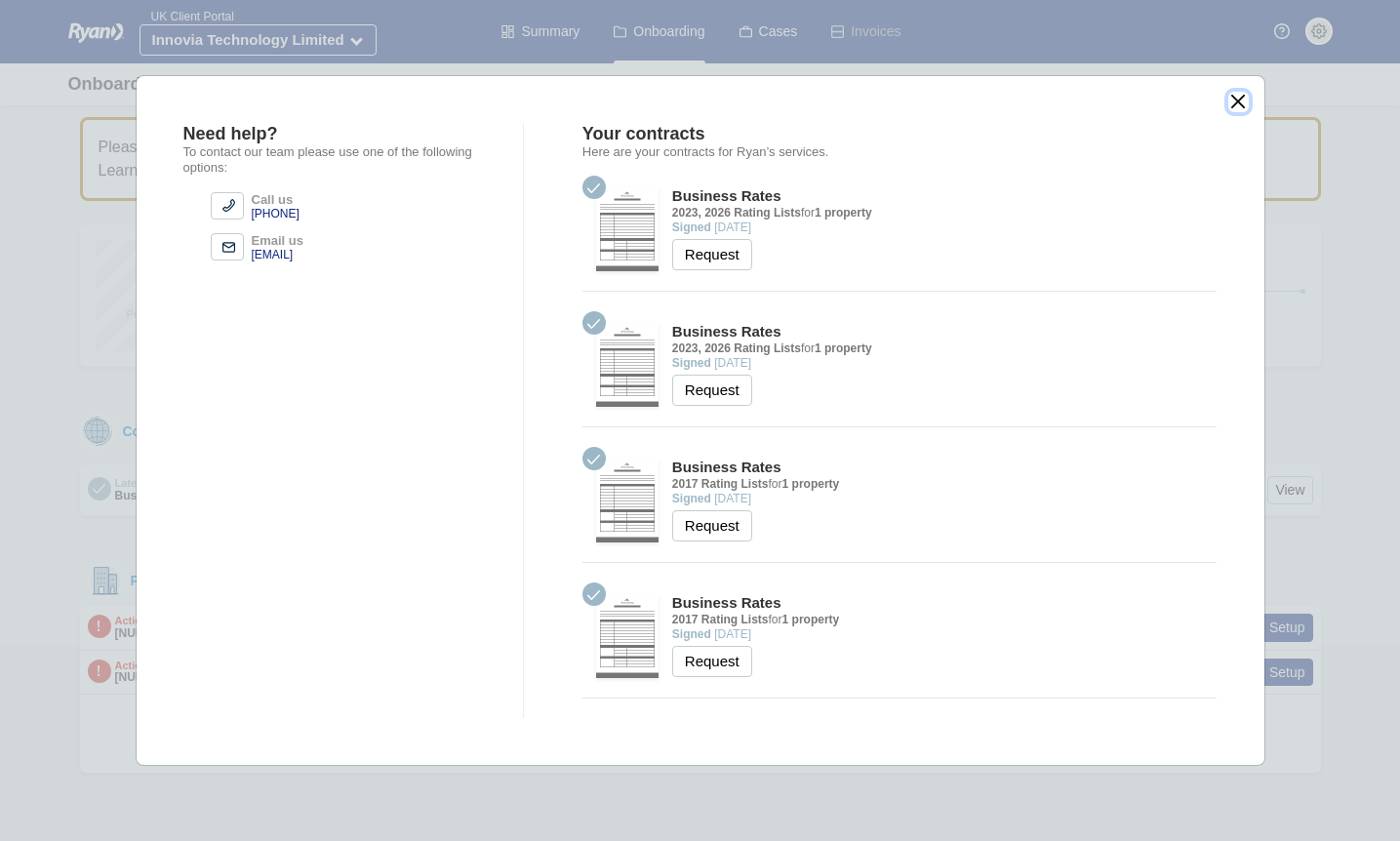 click at bounding box center (1238, 101) 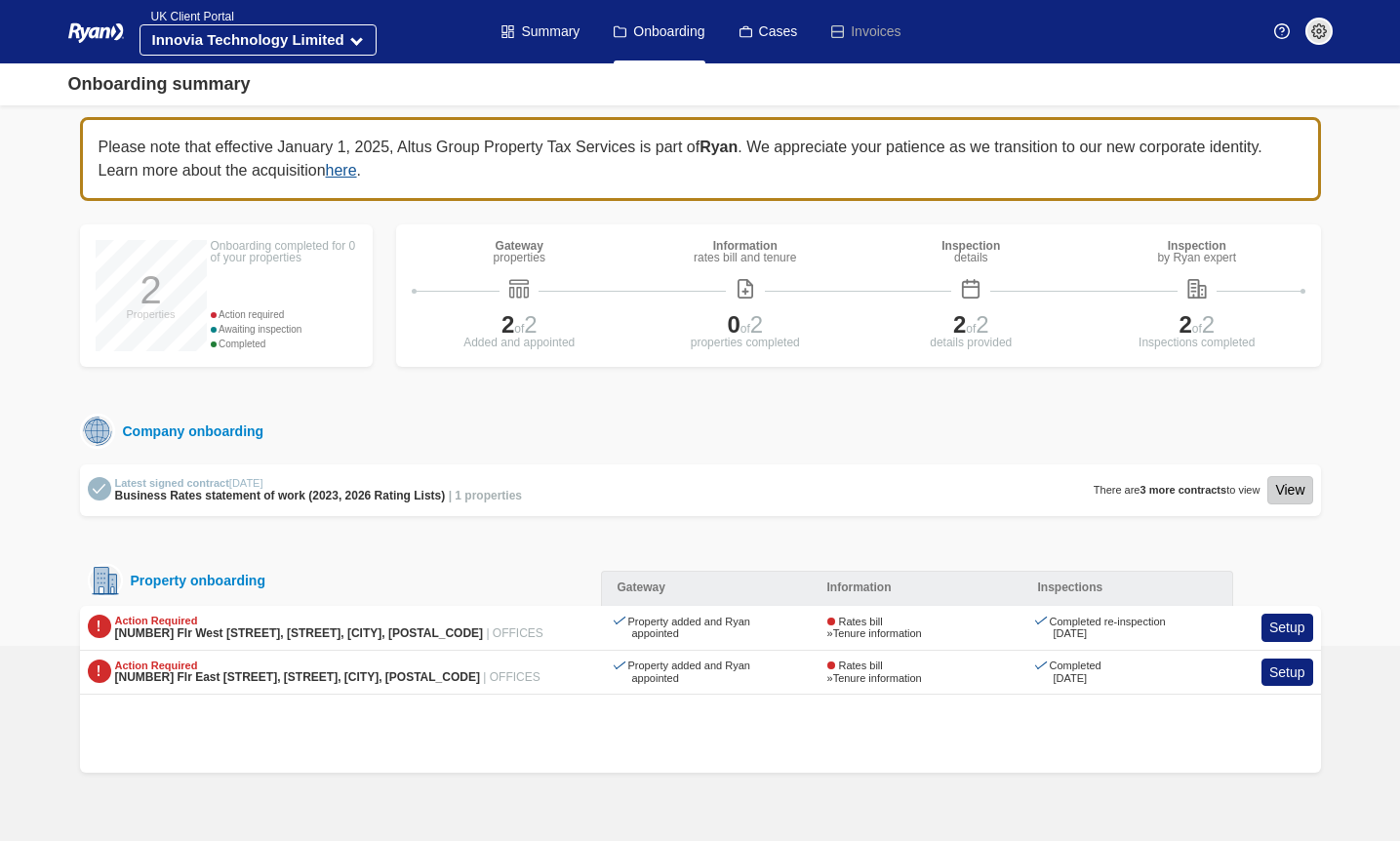 click on "View" at bounding box center (1290, 490) 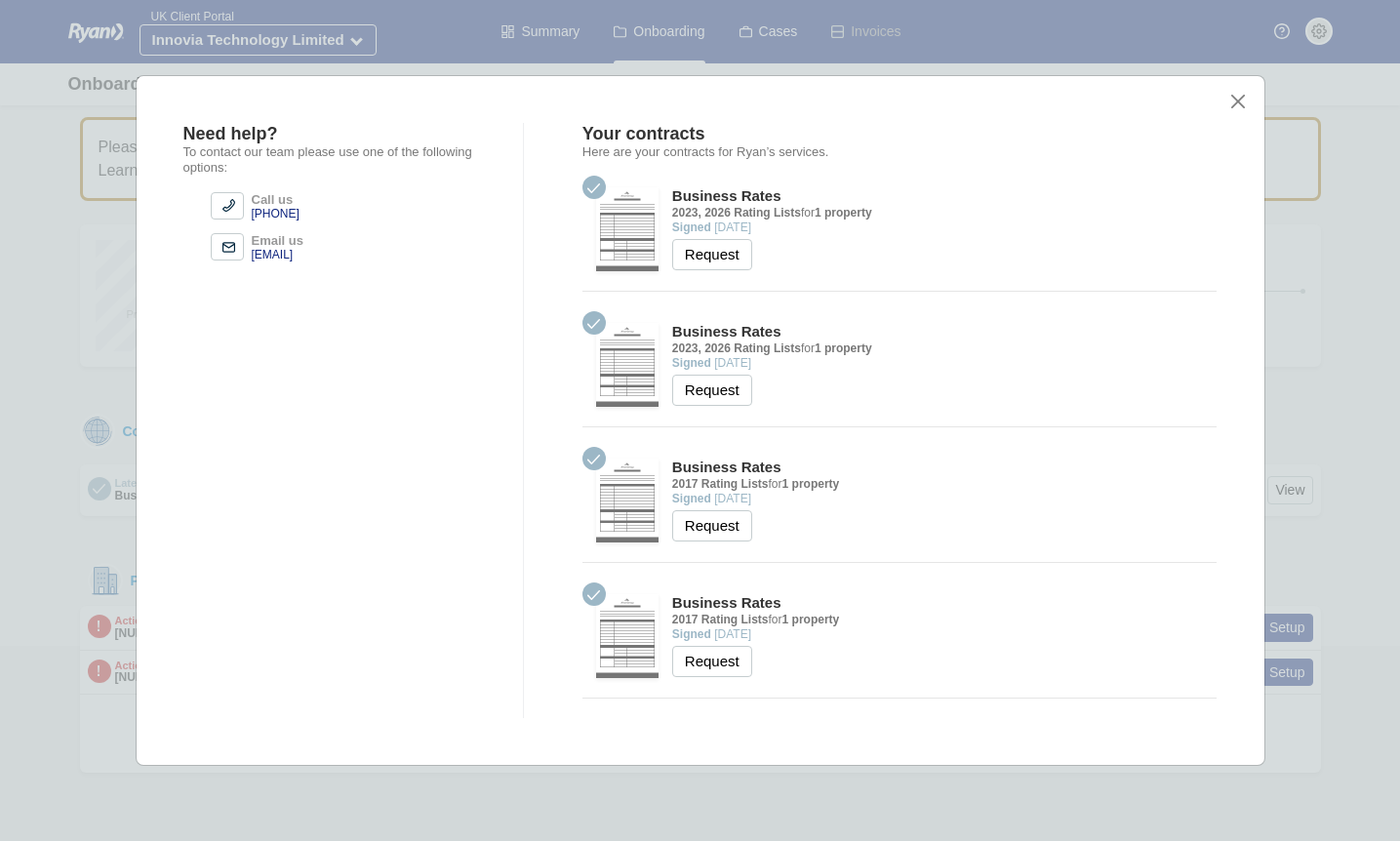 click at bounding box center [627, 501] 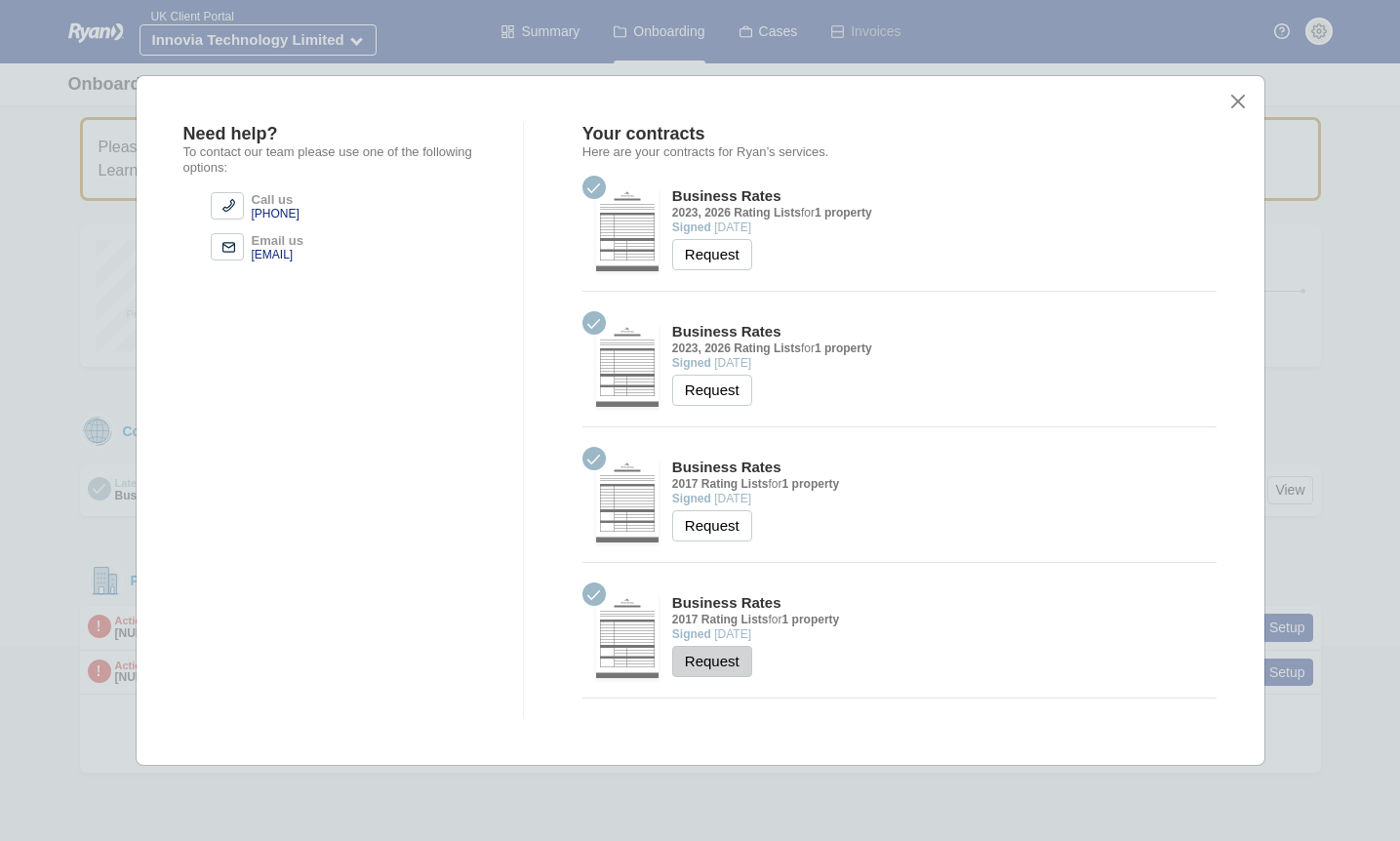 click on "Request" at bounding box center (712, 661) 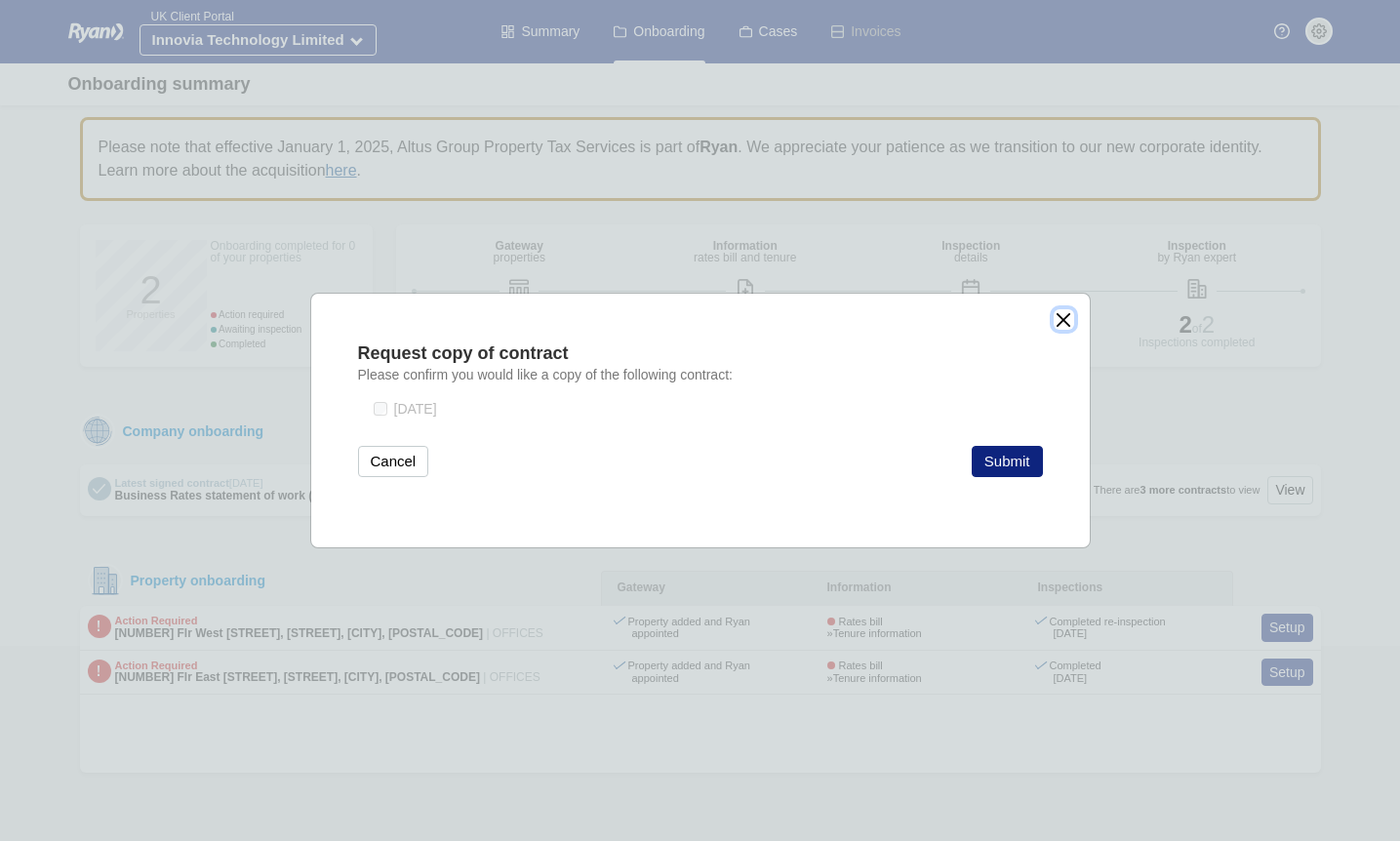 click at bounding box center (1063, 319) 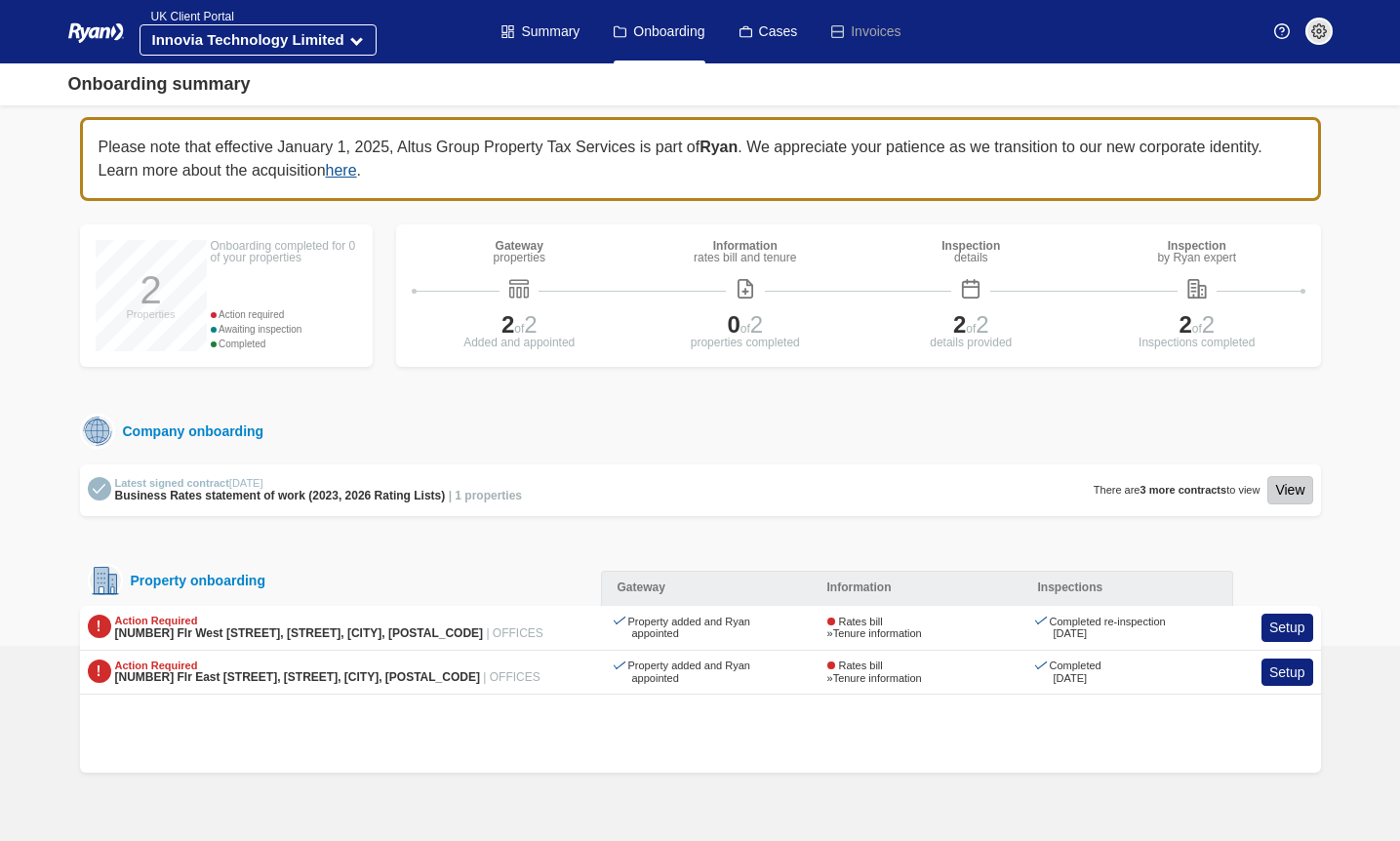 click on "View" at bounding box center [1290, 490] 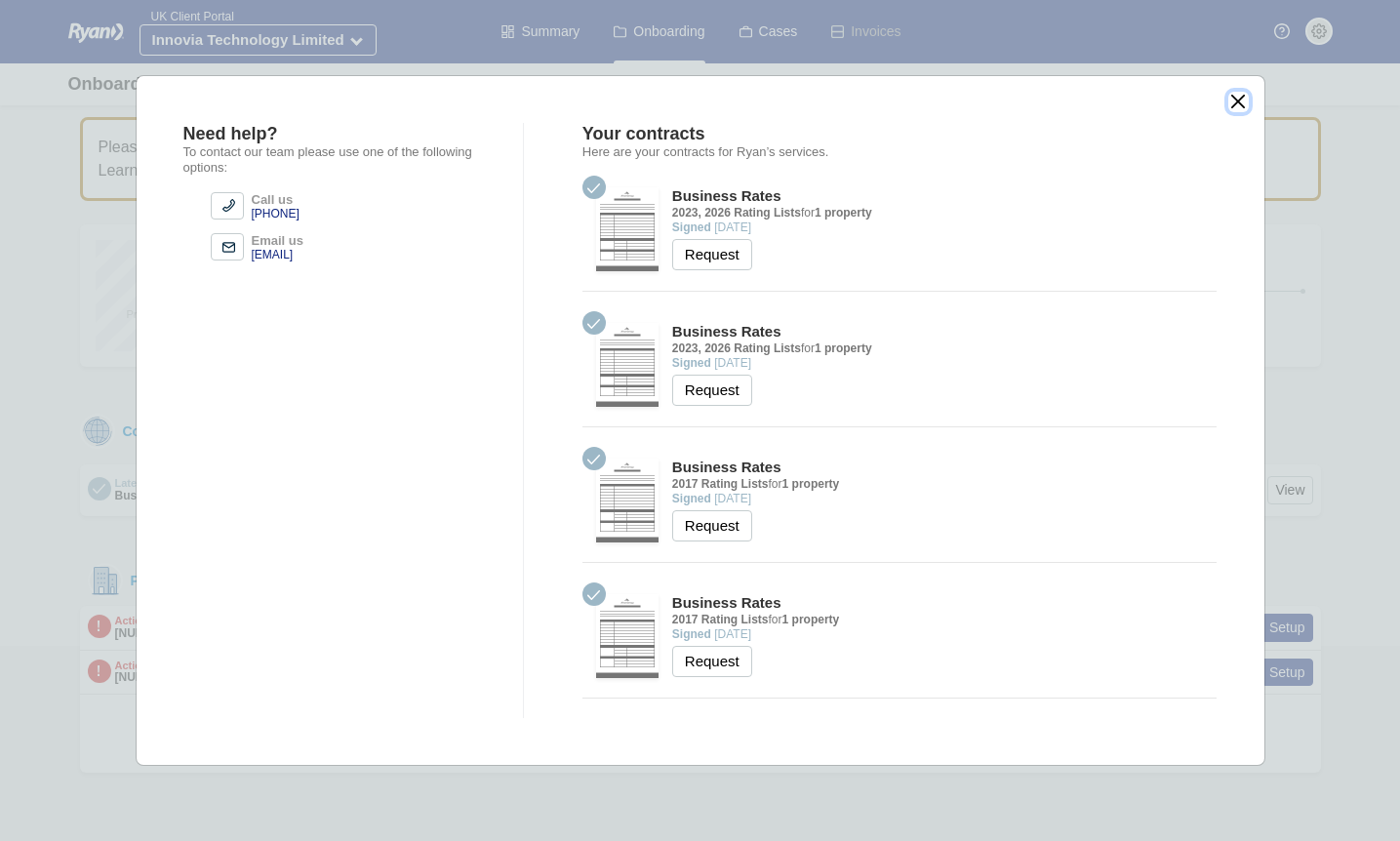 click at bounding box center (1238, 101) 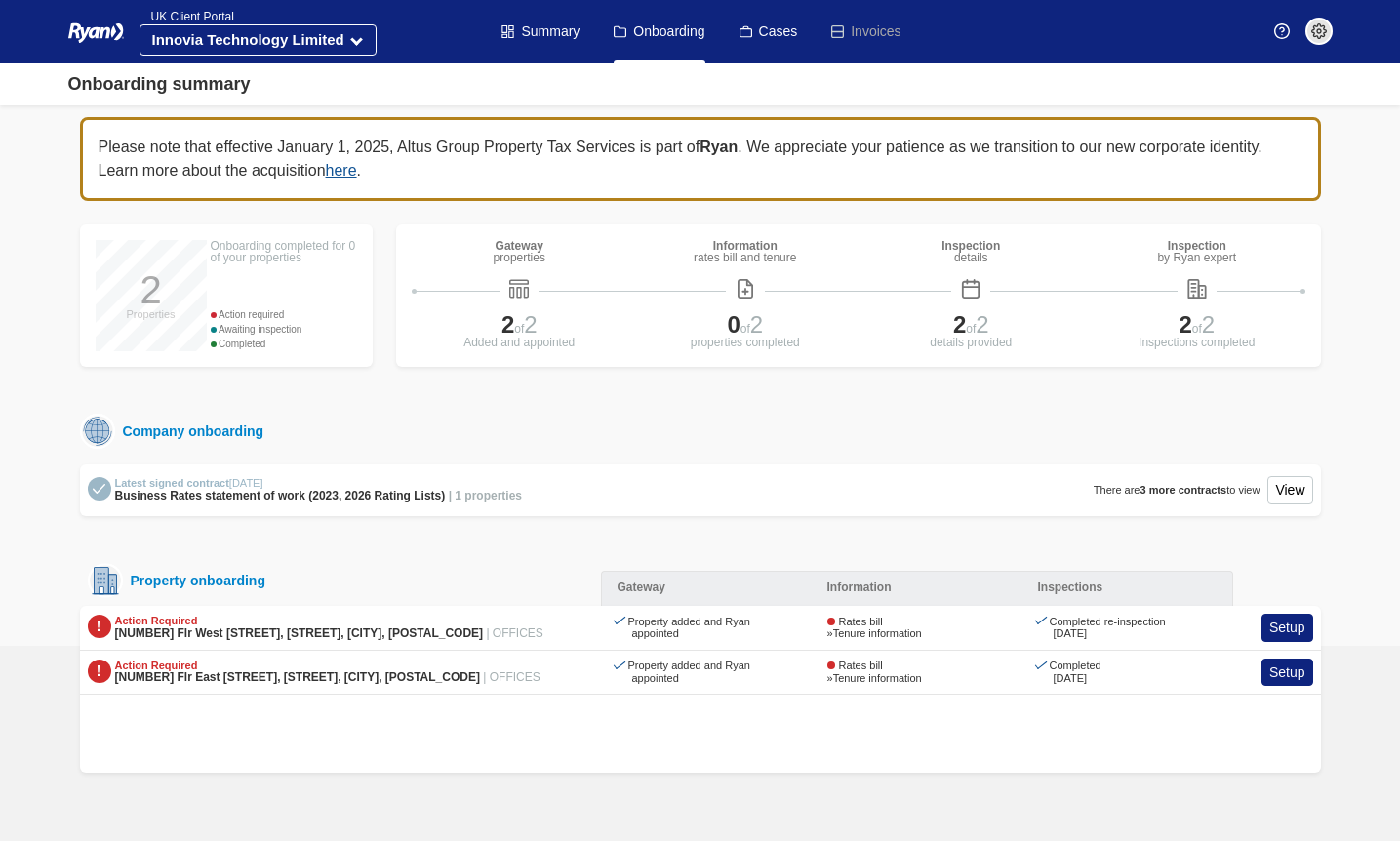 click on "Company onboarding" at bounding box center (700, 431) 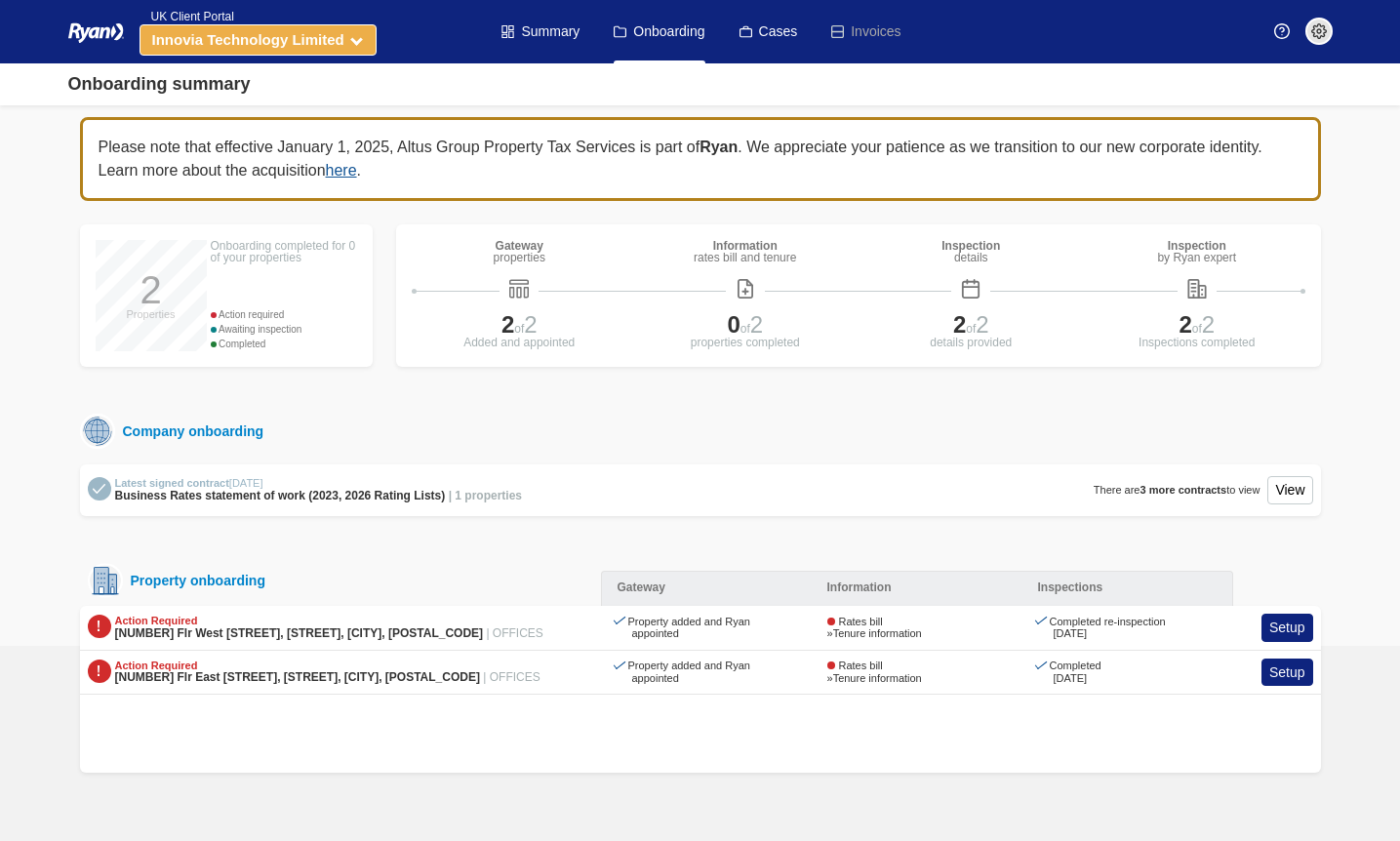 click on "Innovia Technology Limited" at bounding box center [248, 39] 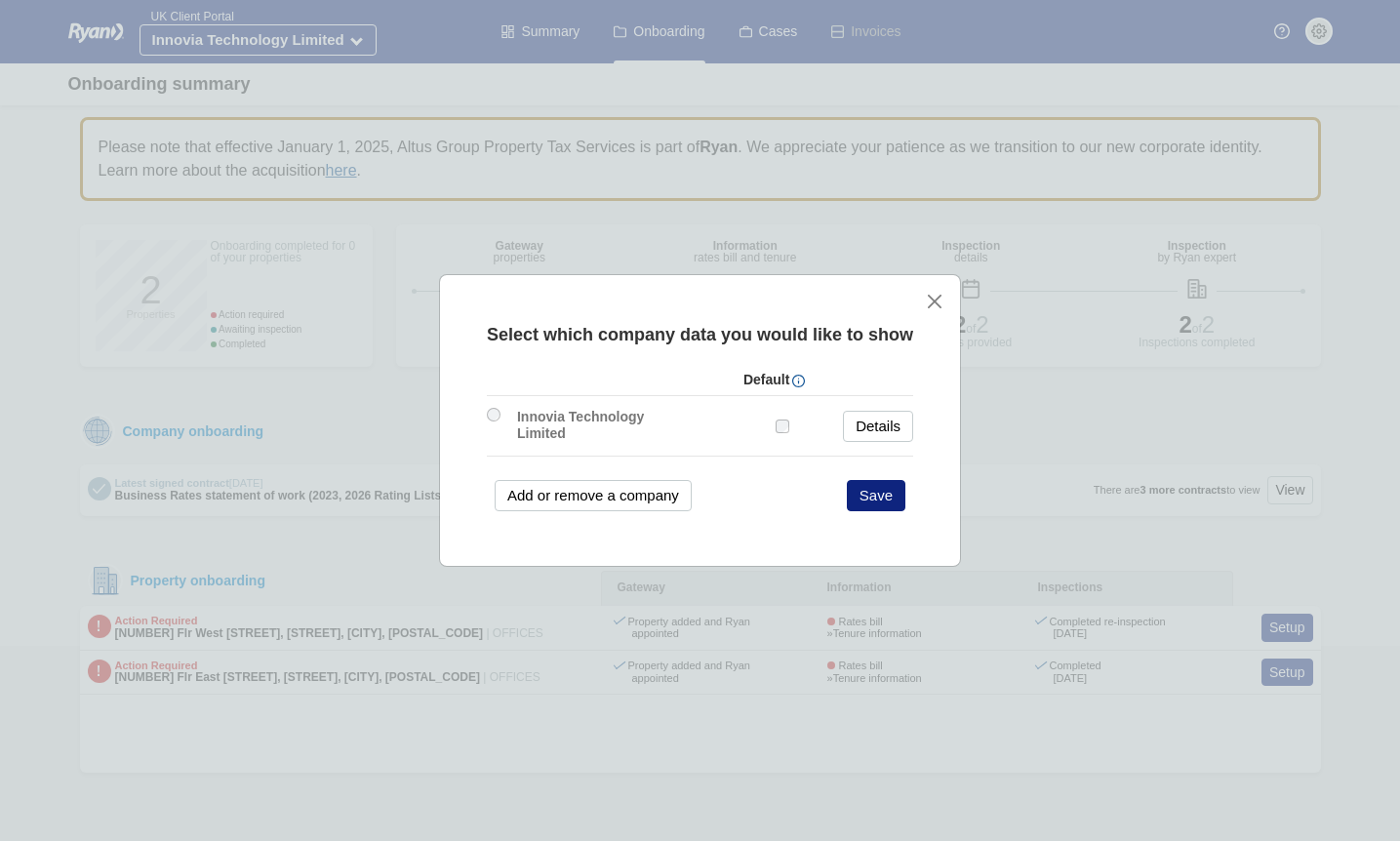click on "Select which company data you would like to show
Default
Innovia Technology Limited Details" at bounding box center (700, 420) 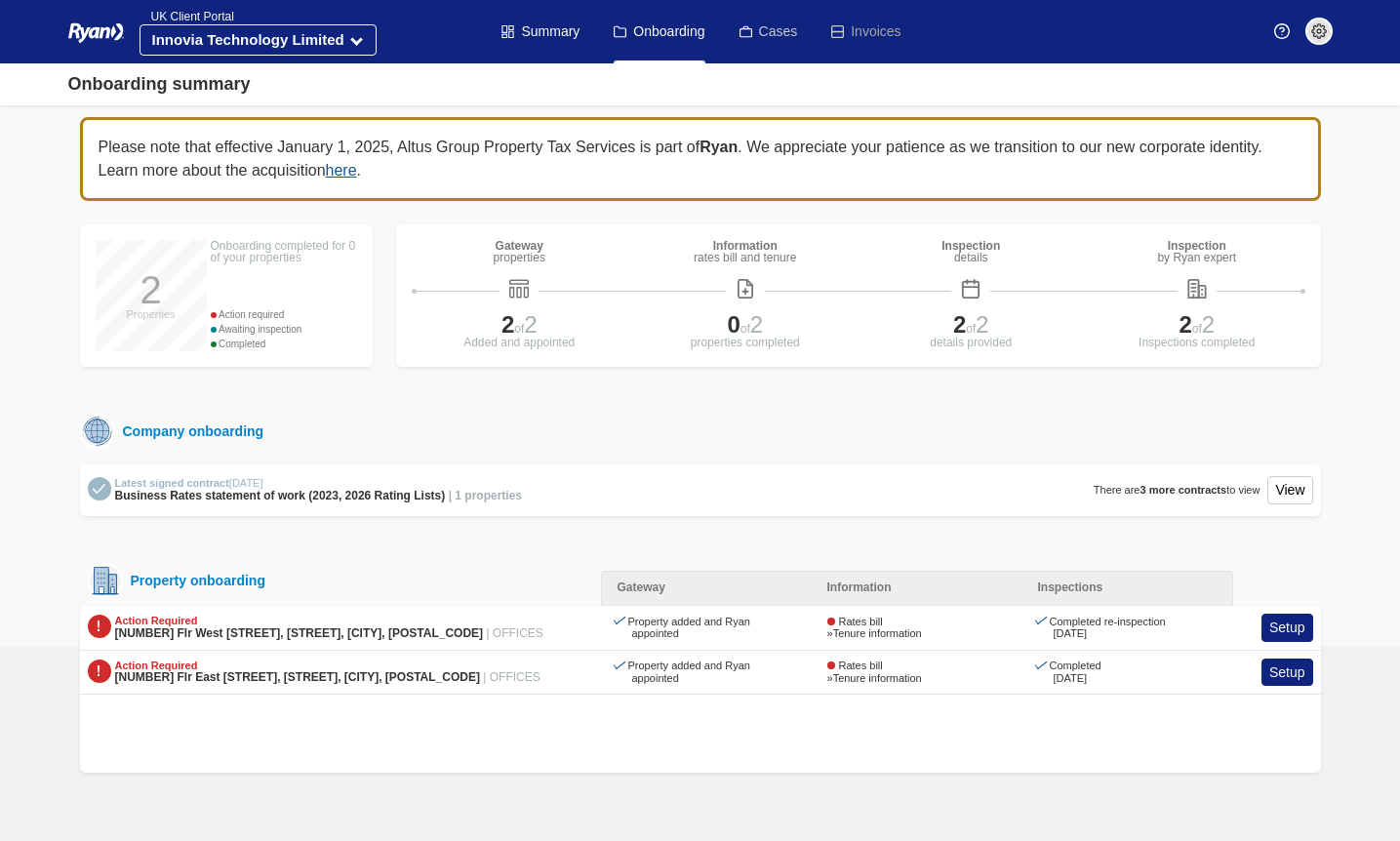 click on "Cases" at bounding box center (769, 31) 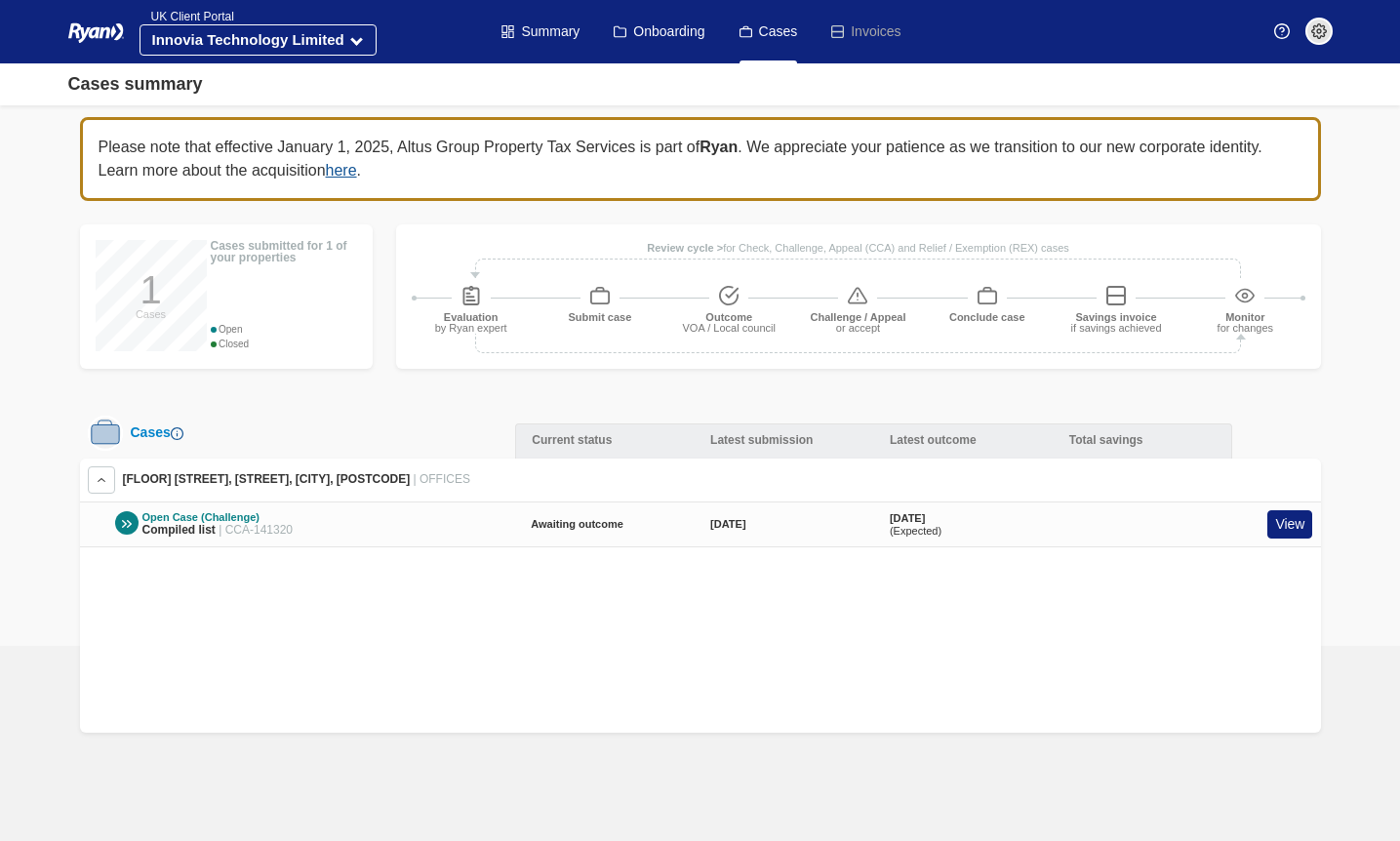 scroll, scrollTop: 0, scrollLeft: 0, axis: both 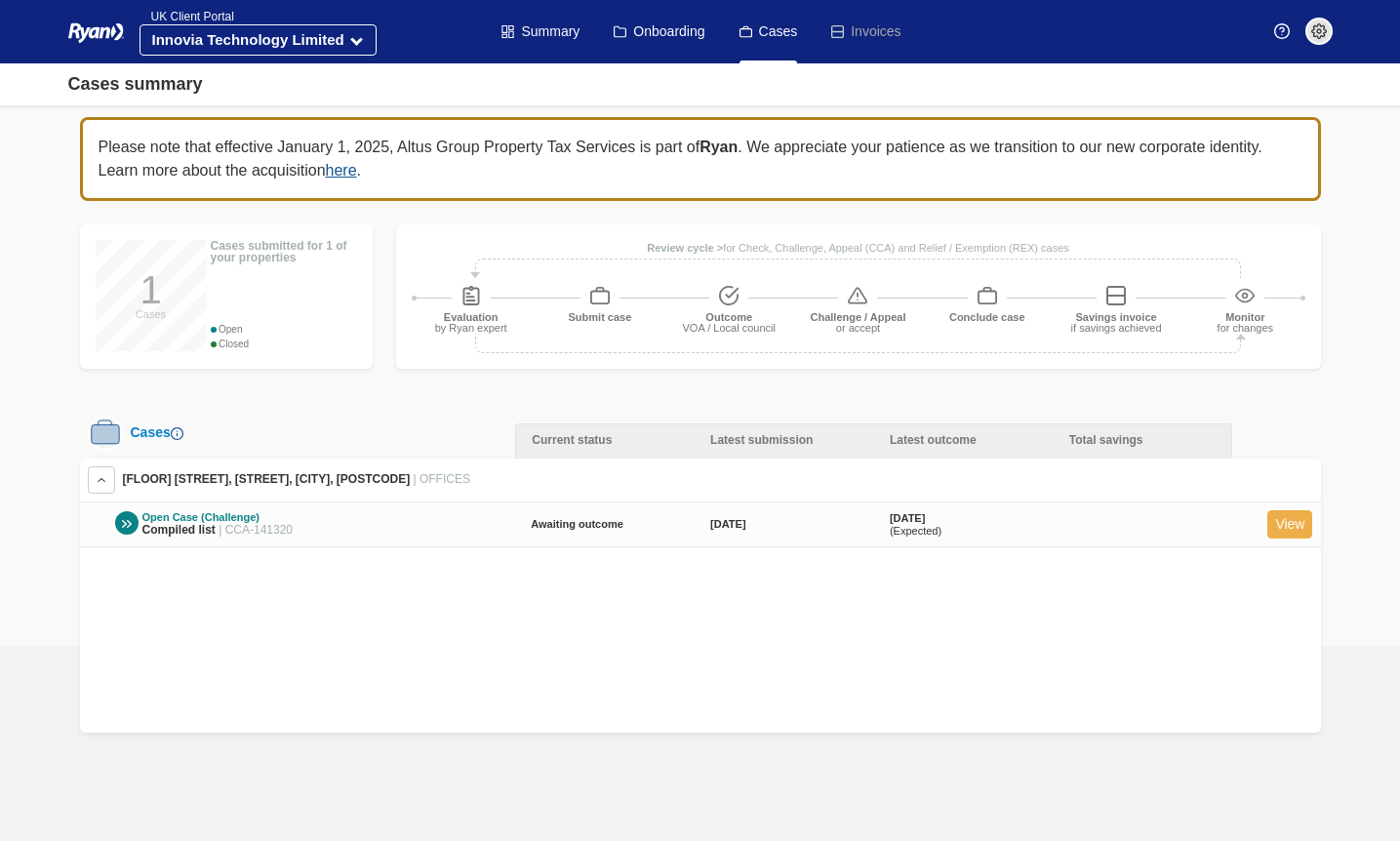 click on "View" at bounding box center [1290, 524] 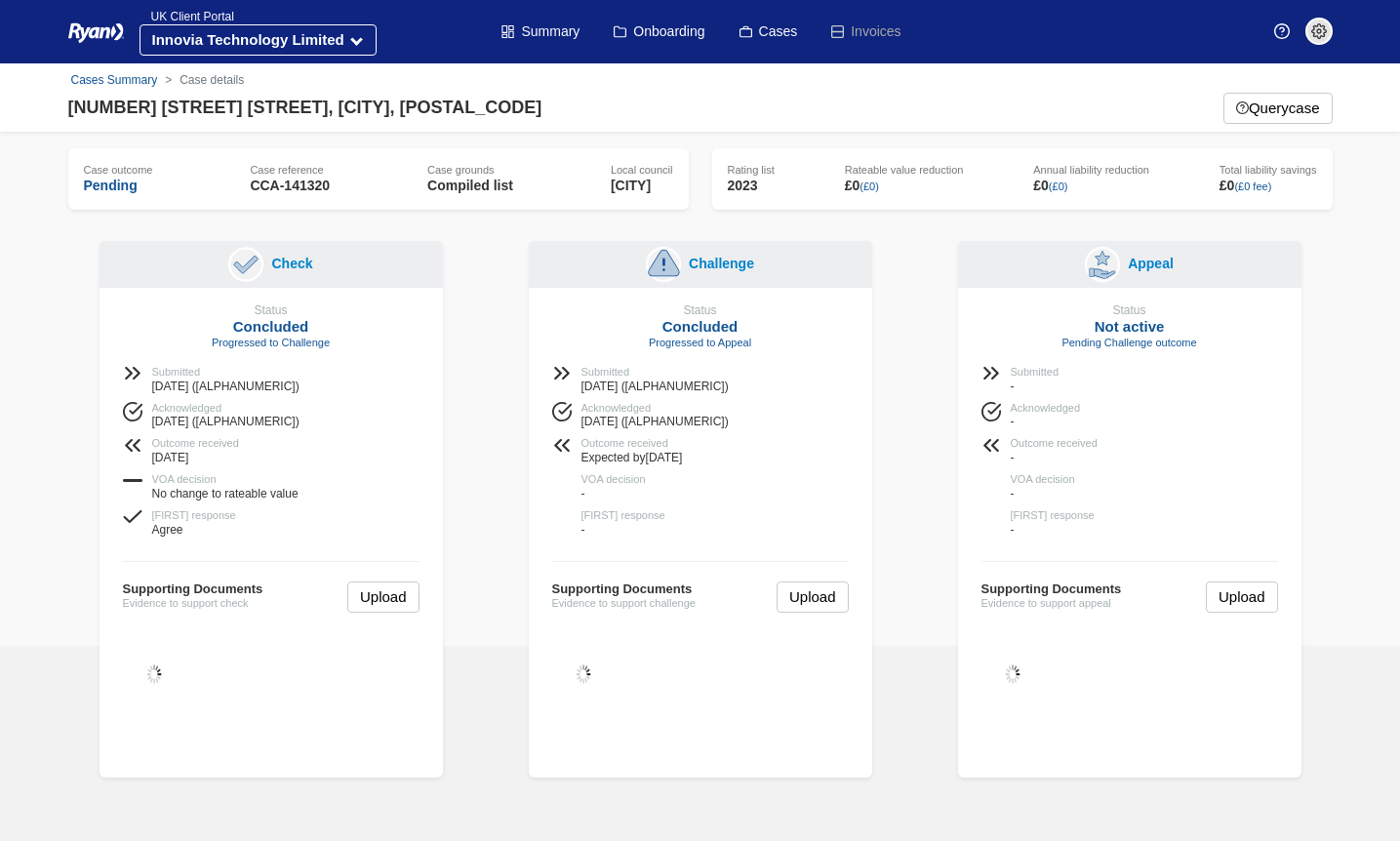 scroll, scrollTop: 0, scrollLeft: 0, axis: both 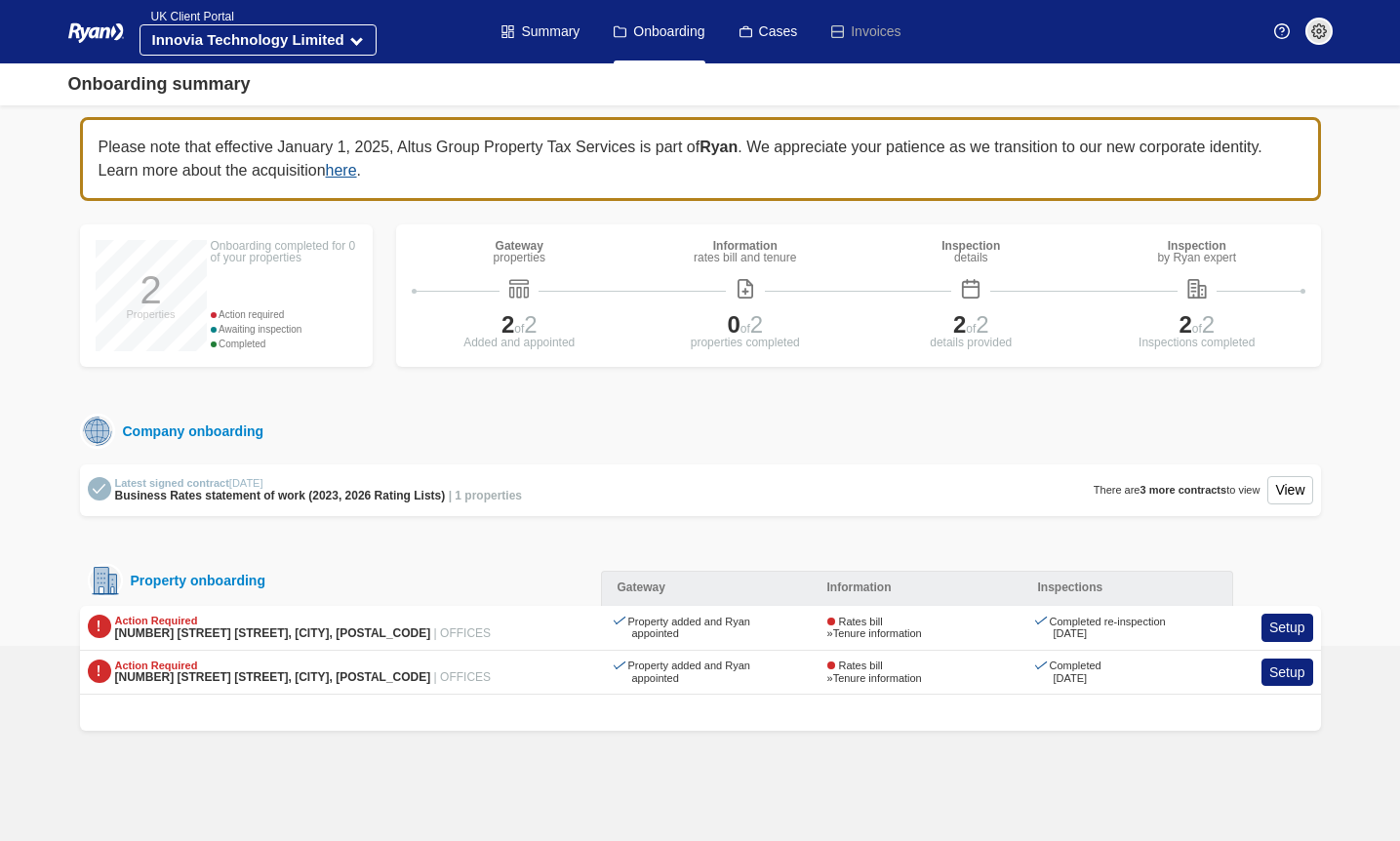 drag, startPoint x: 1249, startPoint y: 476, endPoint x: 1246, endPoint y: 488, distance: 12.369317 